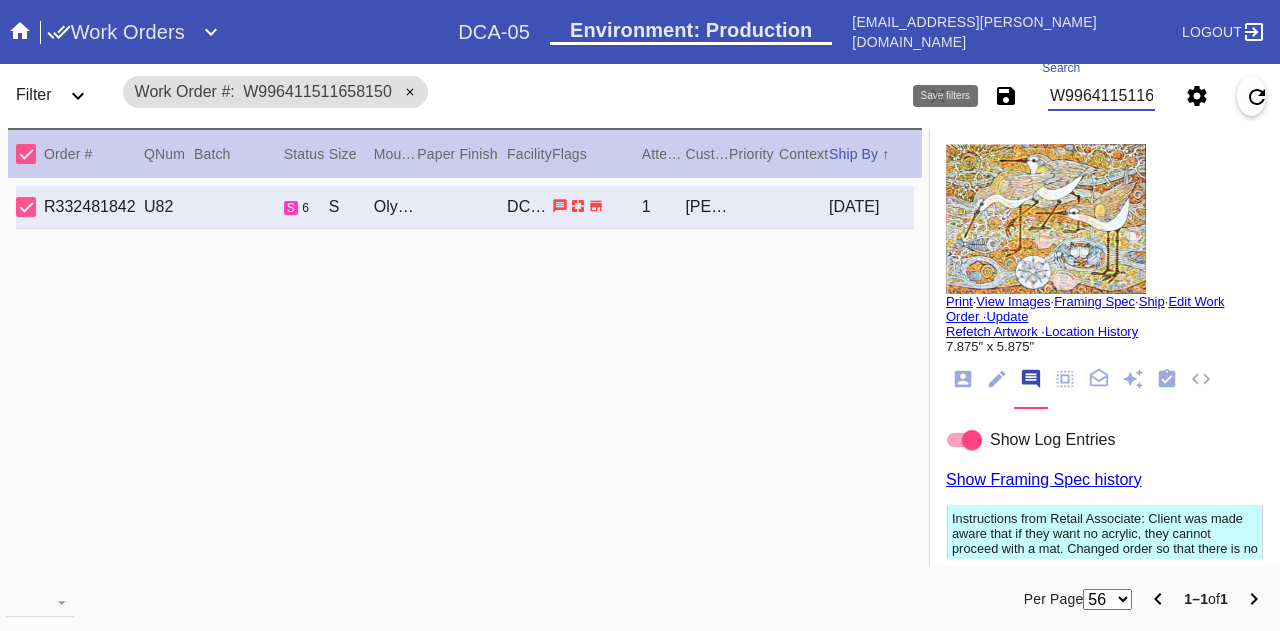 scroll, scrollTop: 0, scrollLeft: 0, axis: both 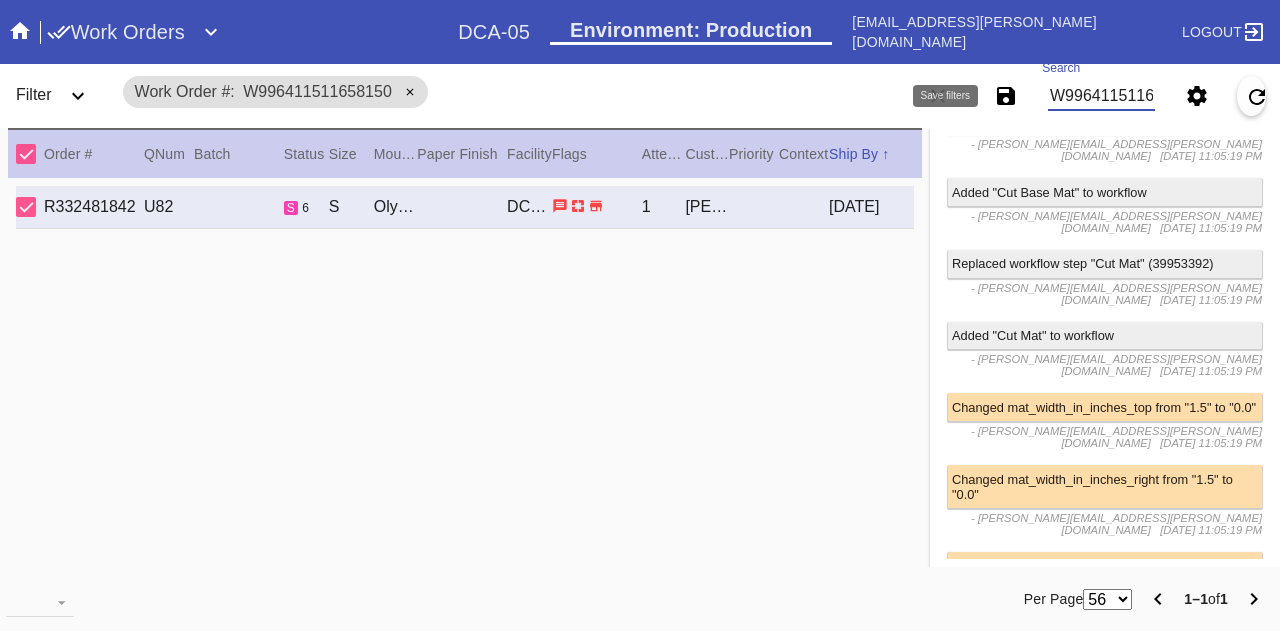 click on "W996411511658150" at bounding box center (1101, 96) 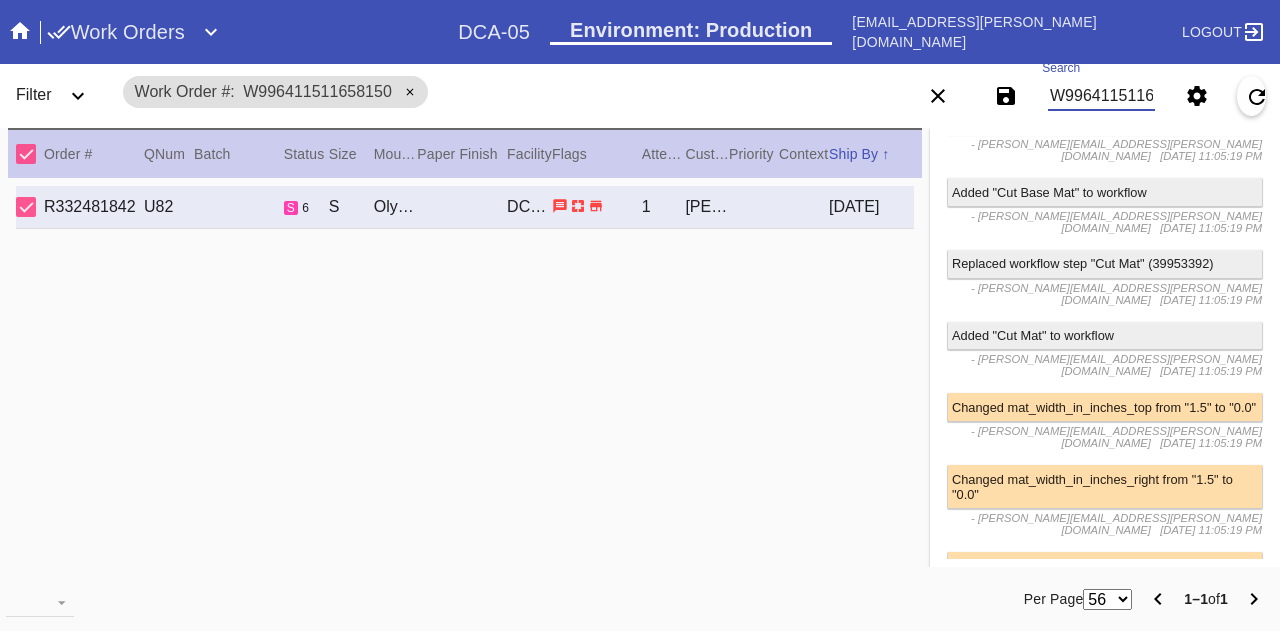 click on "W996411511658150" at bounding box center [1101, 96] 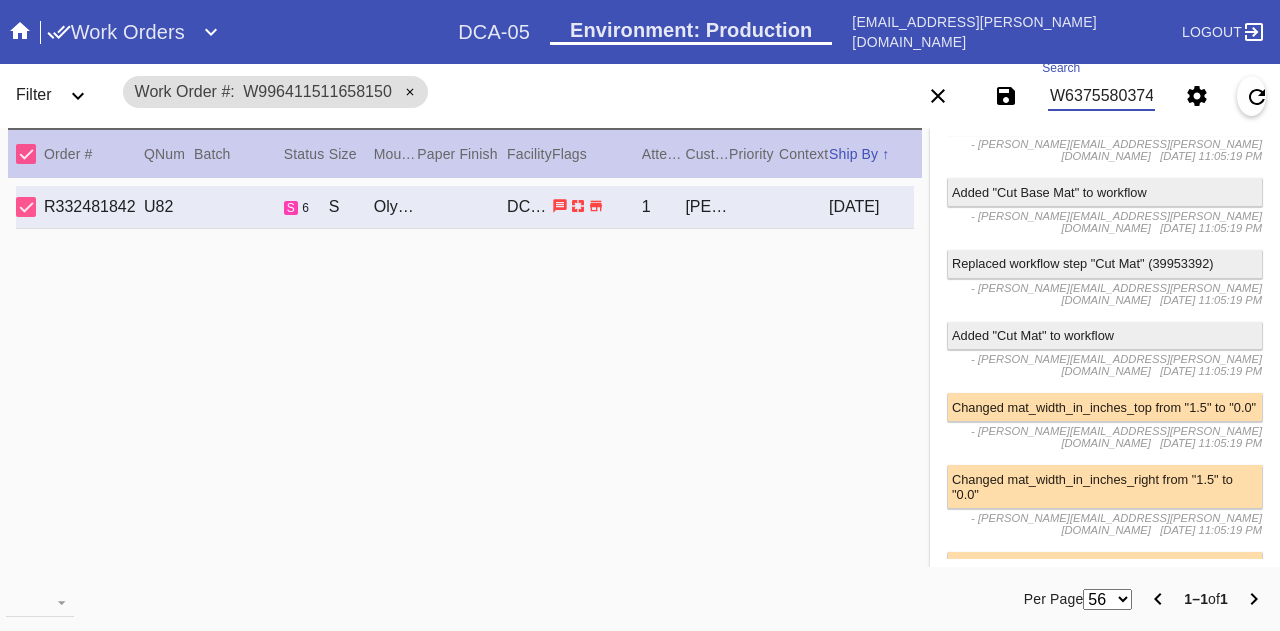 type on "W637558037481124" 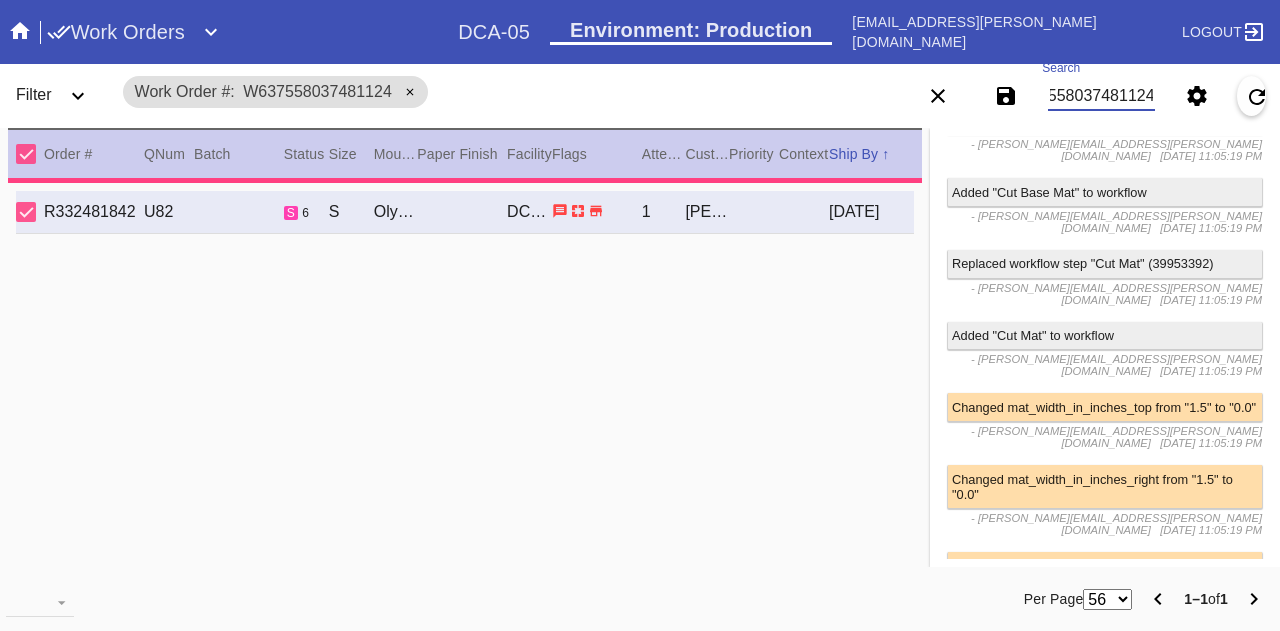 type on "1.0" 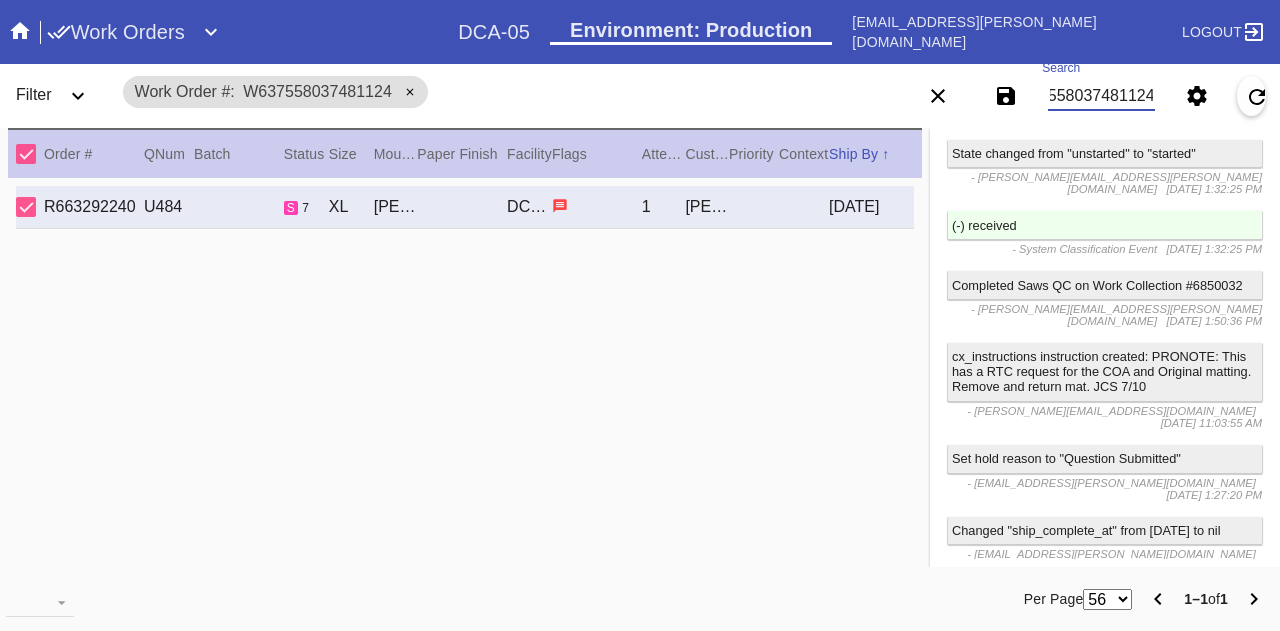 scroll, scrollTop: 2970, scrollLeft: 0, axis: vertical 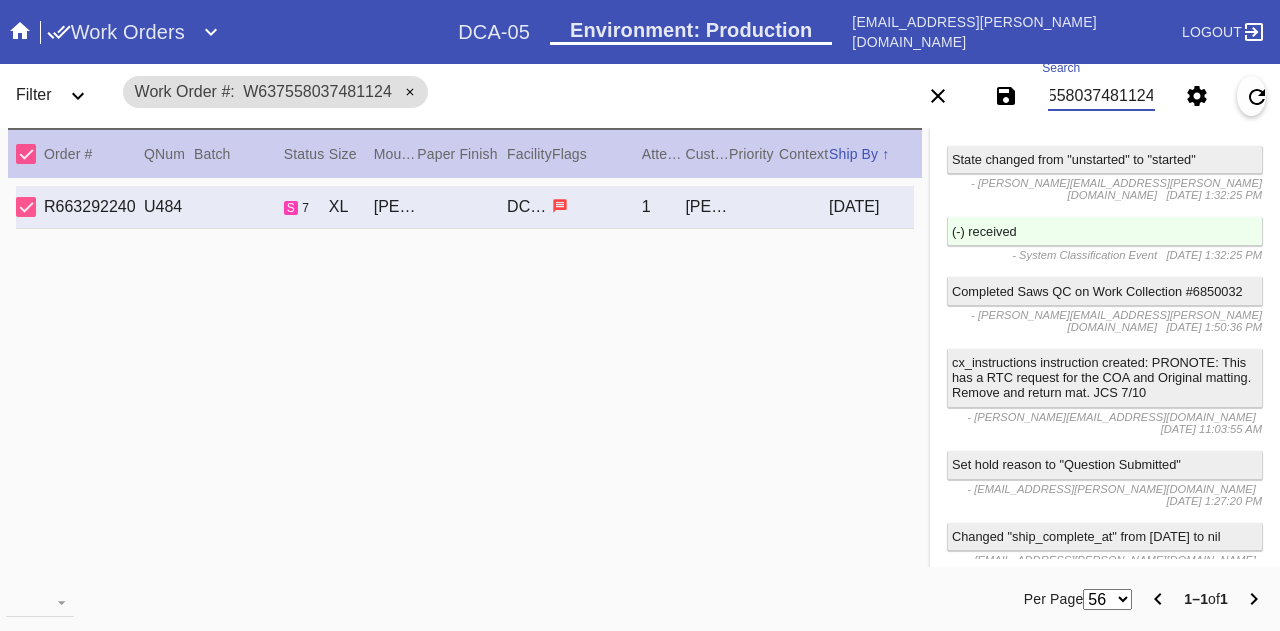 click on "cx_instructions instruction created: PRONOTE: This has a RTC request for the COA and Original matting. Remove and return mat. JCS 7/10" at bounding box center (1105, 378) 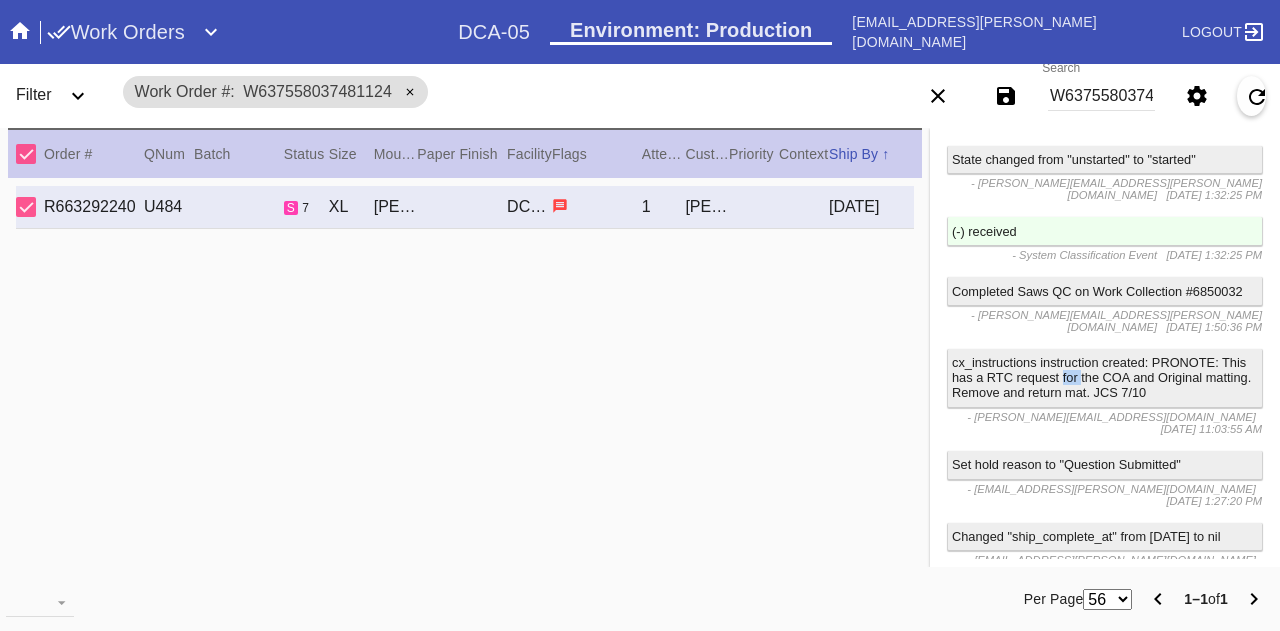 click on "cx_instructions instruction created: PRONOTE: This has a RTC request for the COA and Original matting. Remove and return mat. JCS 7/10" at bounding box center [1105, 378] 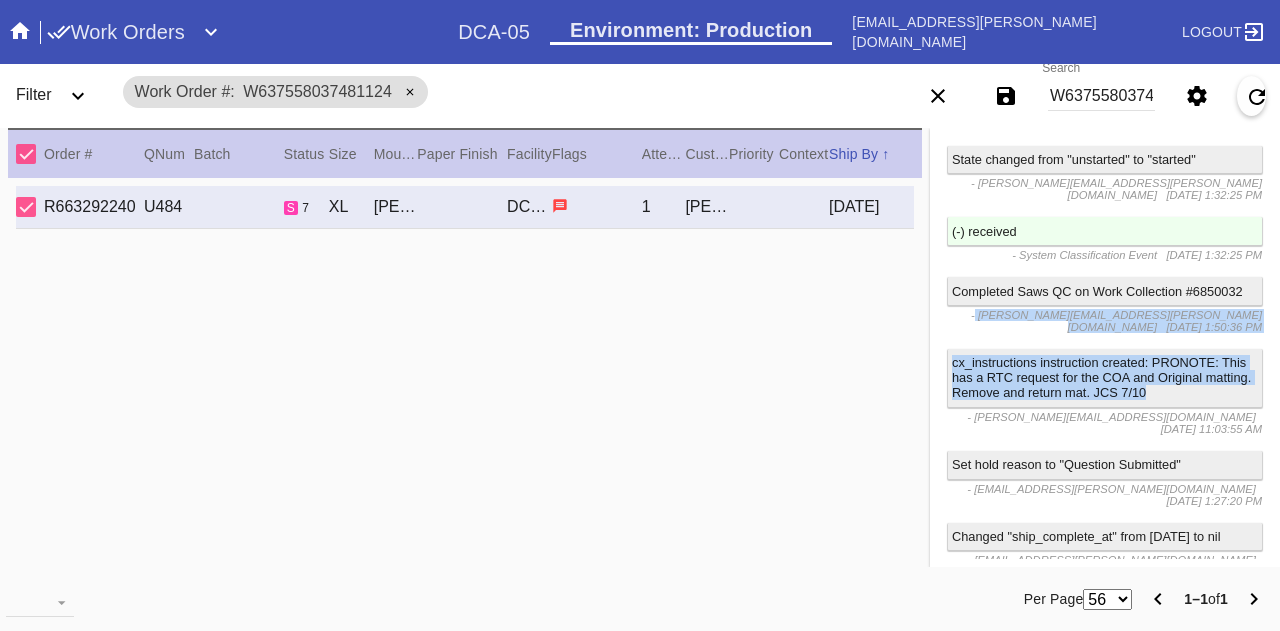 drag, startPoint x: 1084, startPoint y: 237, endPoint x: 1036, endPoint y: 190, distance: 67.17886 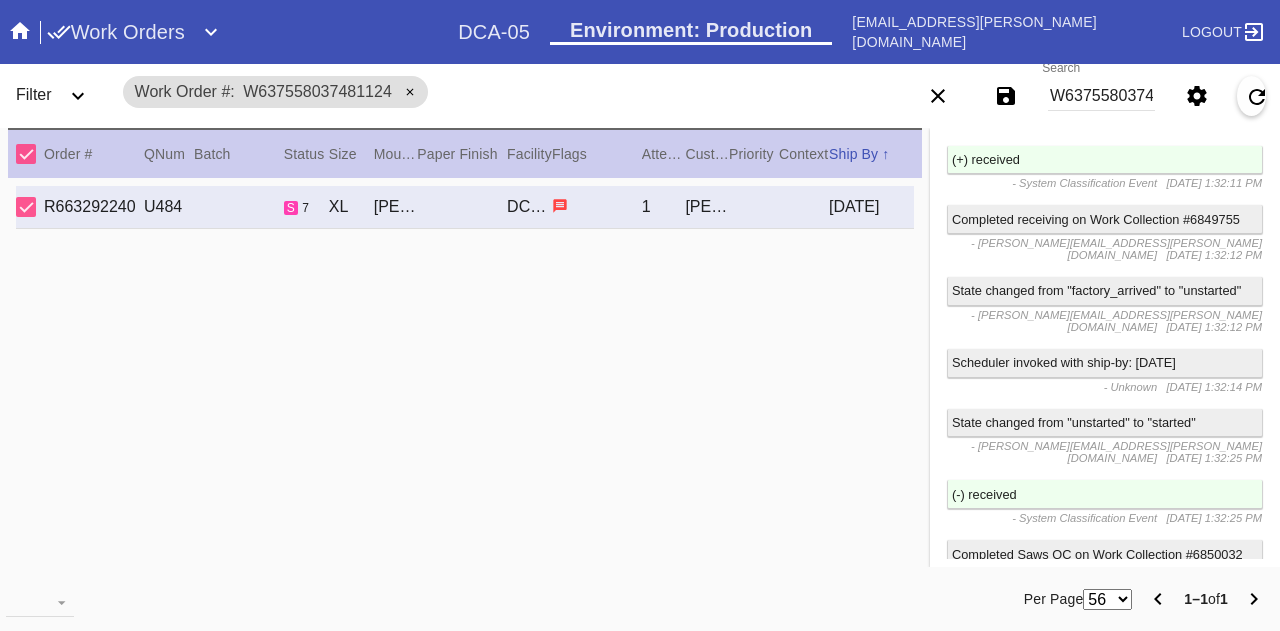 scroll, scrollTop: 2708, scrollLeft: 0, axis: vertical 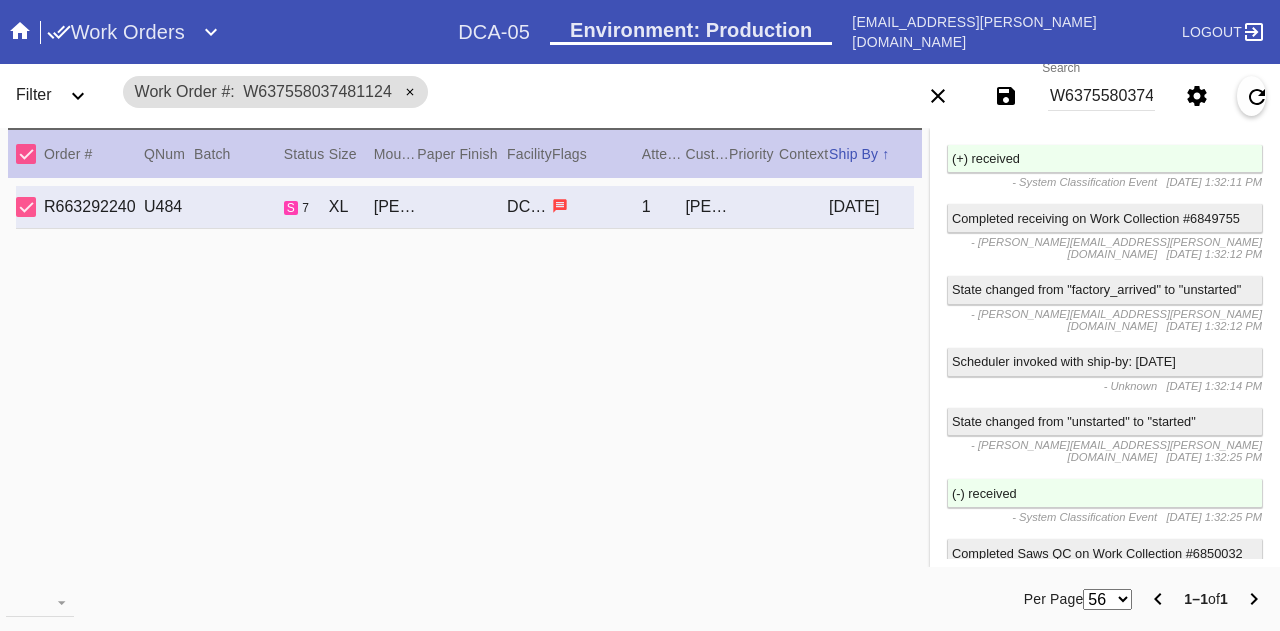 click on "- Unknown
[DATE] 1:32:14 PM" at bounding box center [1105, 386] 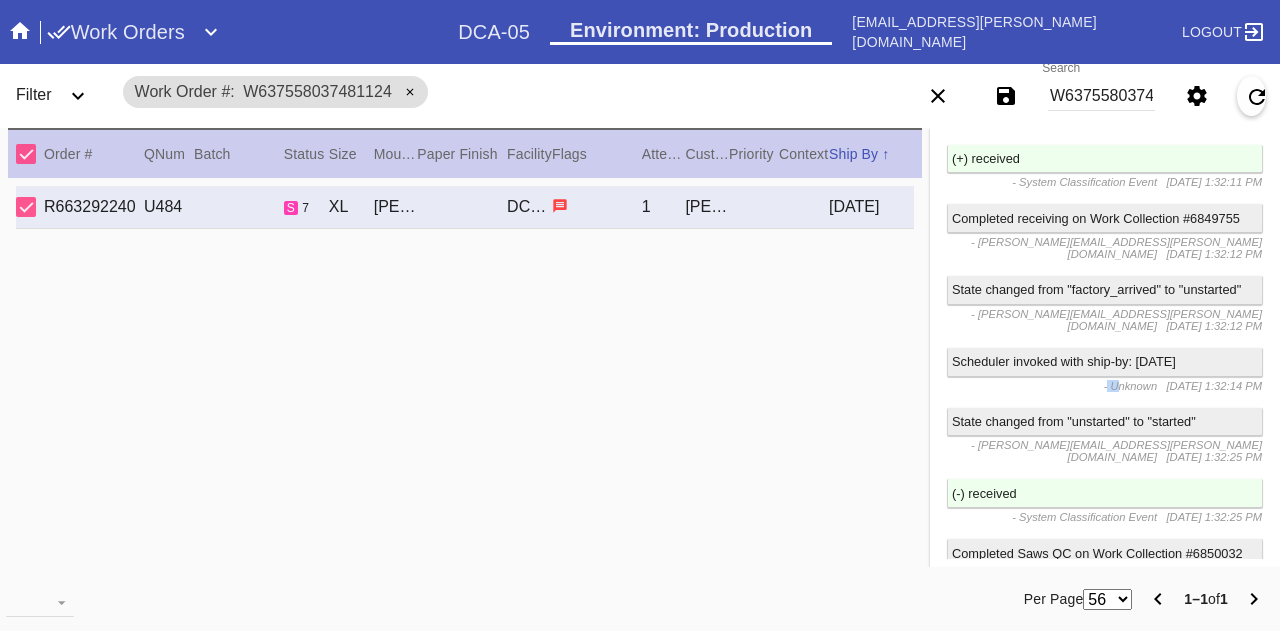 click on "- Unknown
[DATE] 1:32:14 PM" at bounding box center [1105, 386] 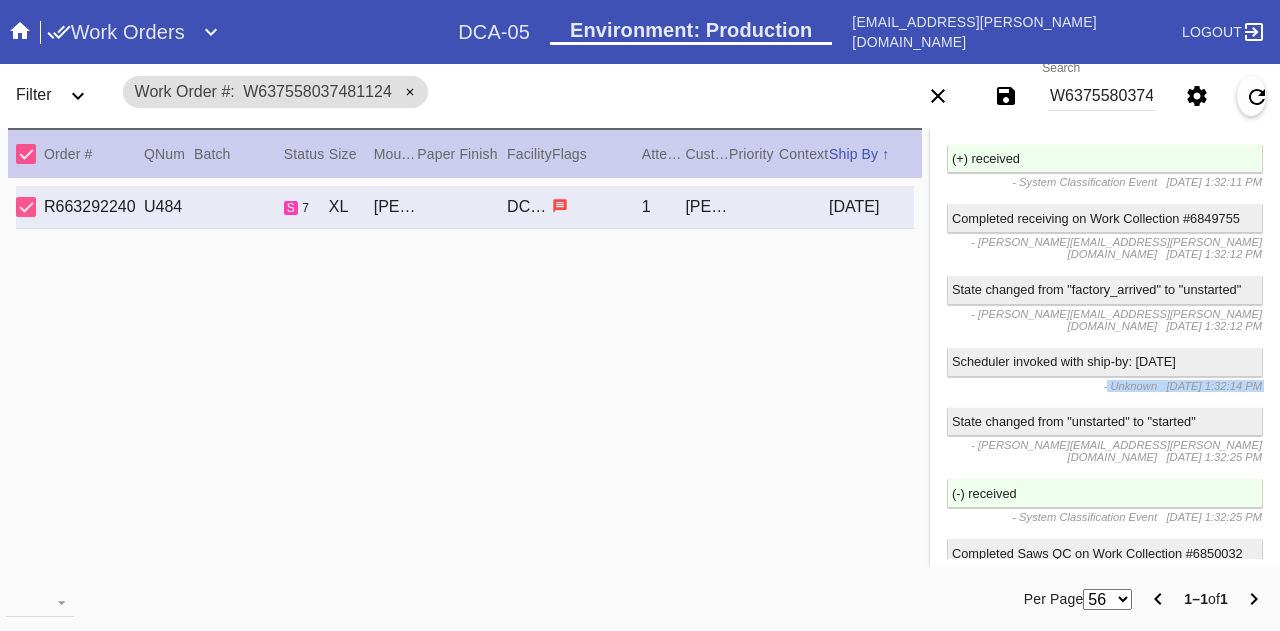 click on "- Unknown
[DATE] 1:32:14 PM" at bounding box center [1105, 386] 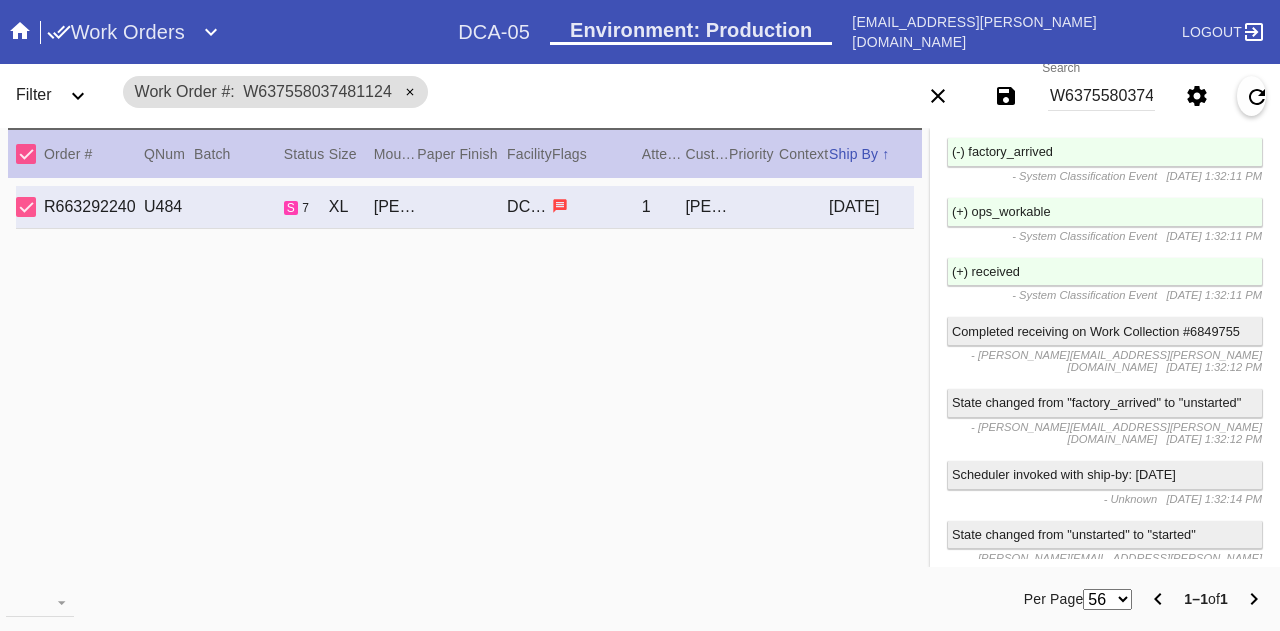 scroll, scrollTop: 2596, scrollLeft: 0, axis: vertical 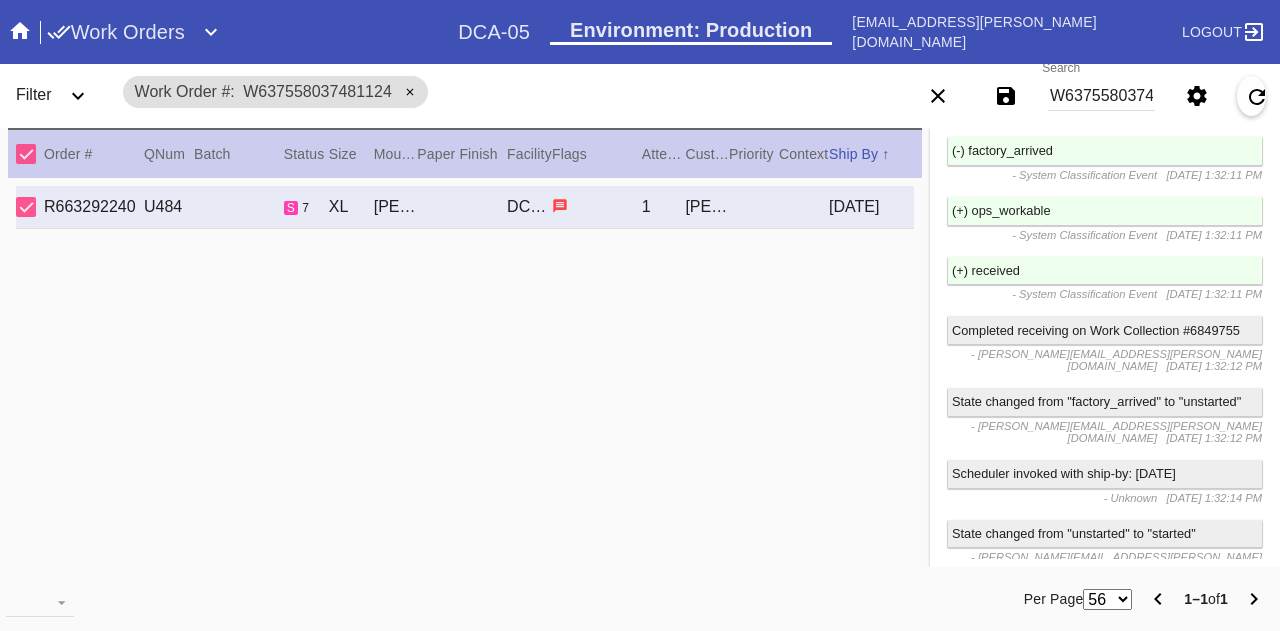 click on "W637558037481124" at bounding box center (1101, 96) 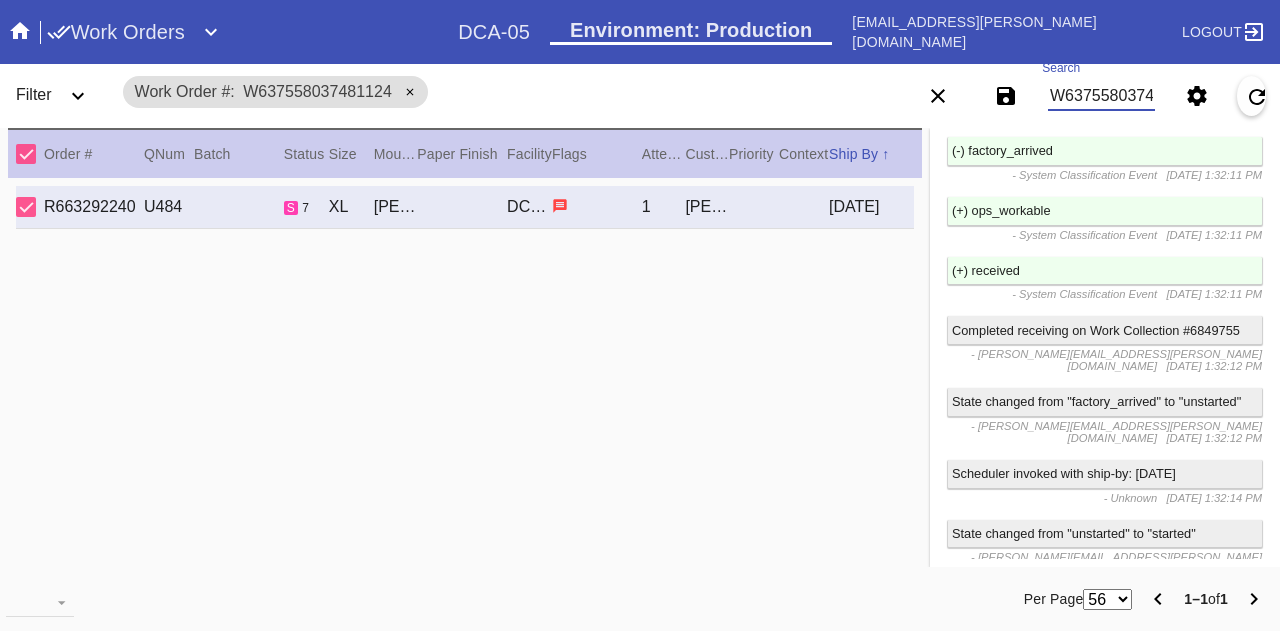 paste on "954265584260345" 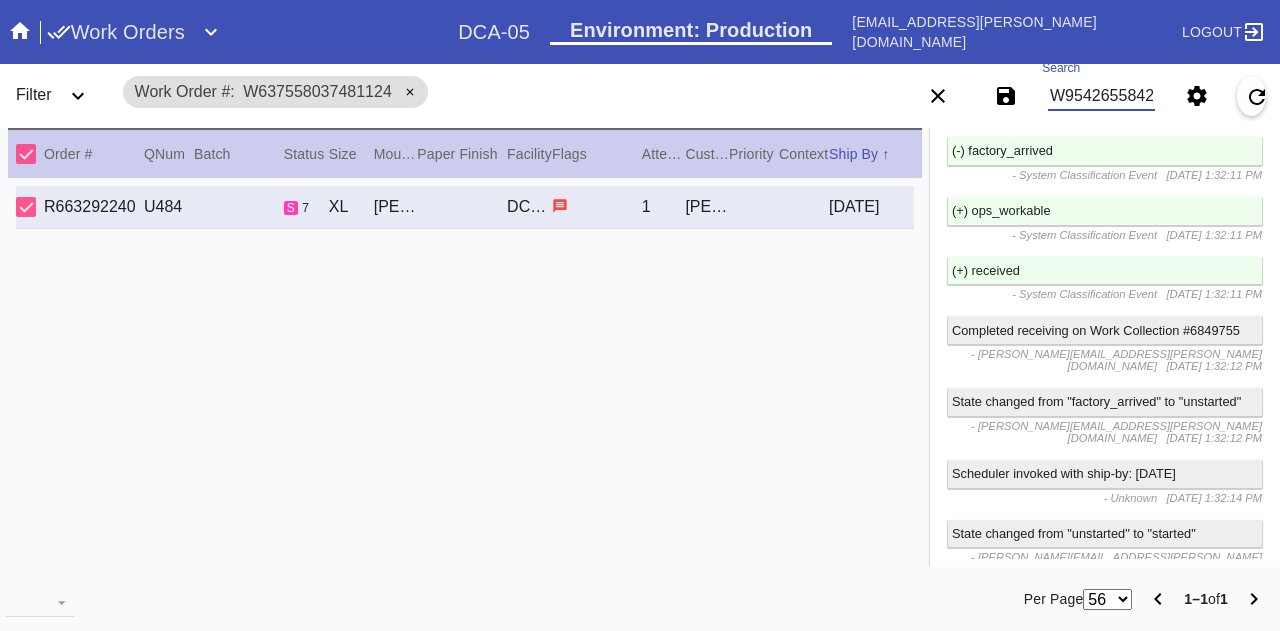 scroll, scrollTop: 0, scrollLeft: 45, axis: horizontal 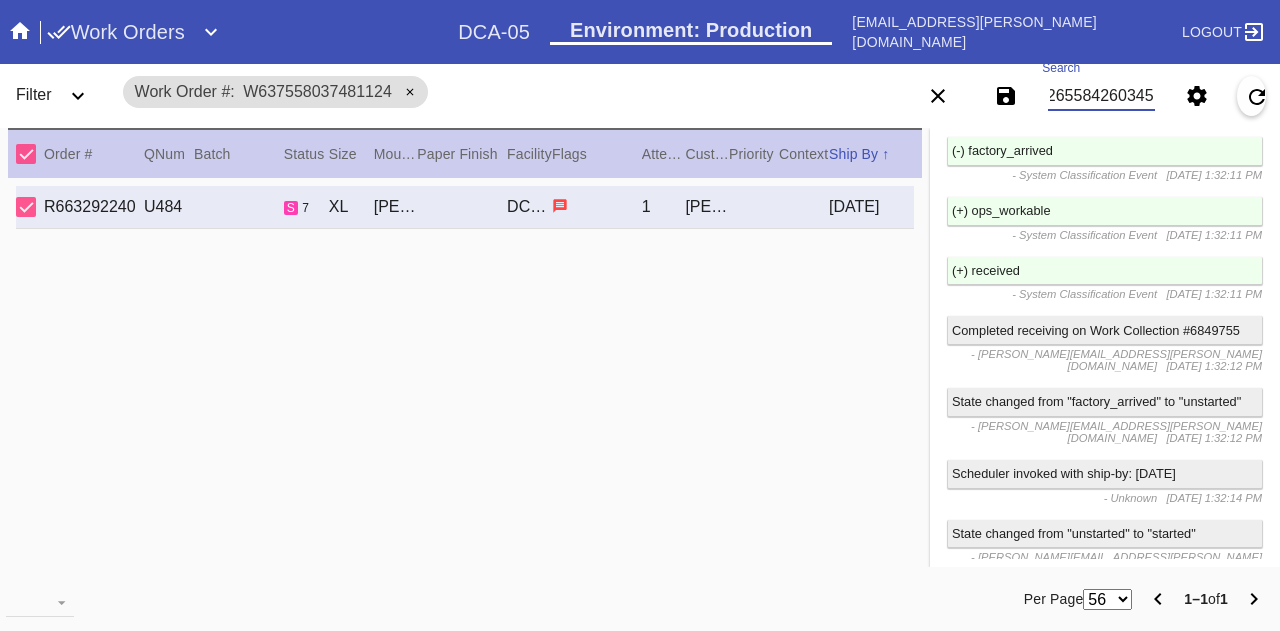 type on "W954265584260345" 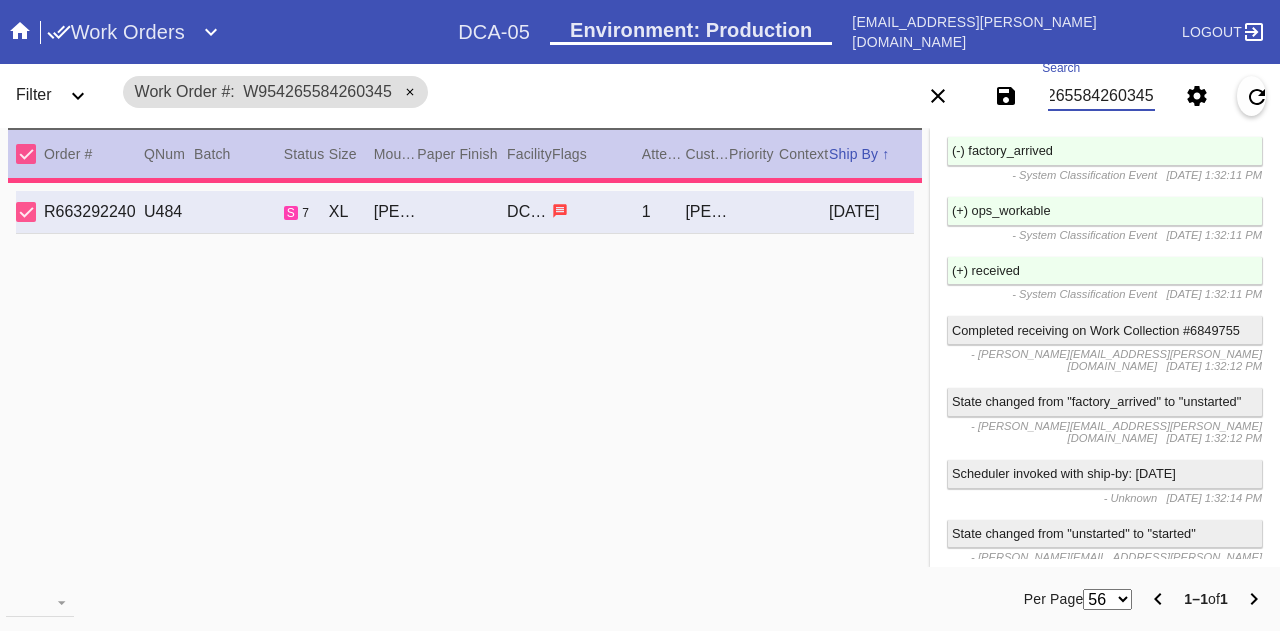 type on "5.0" 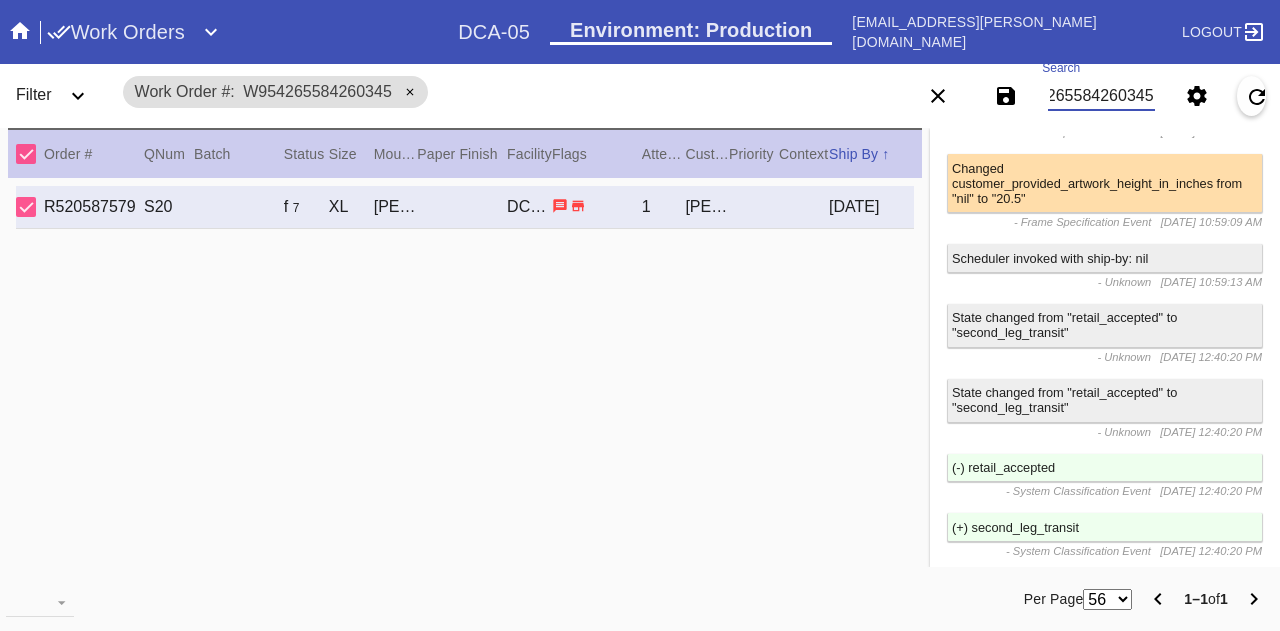 scroll, scrollTop: 0, scrollLeft: 0, axis: both 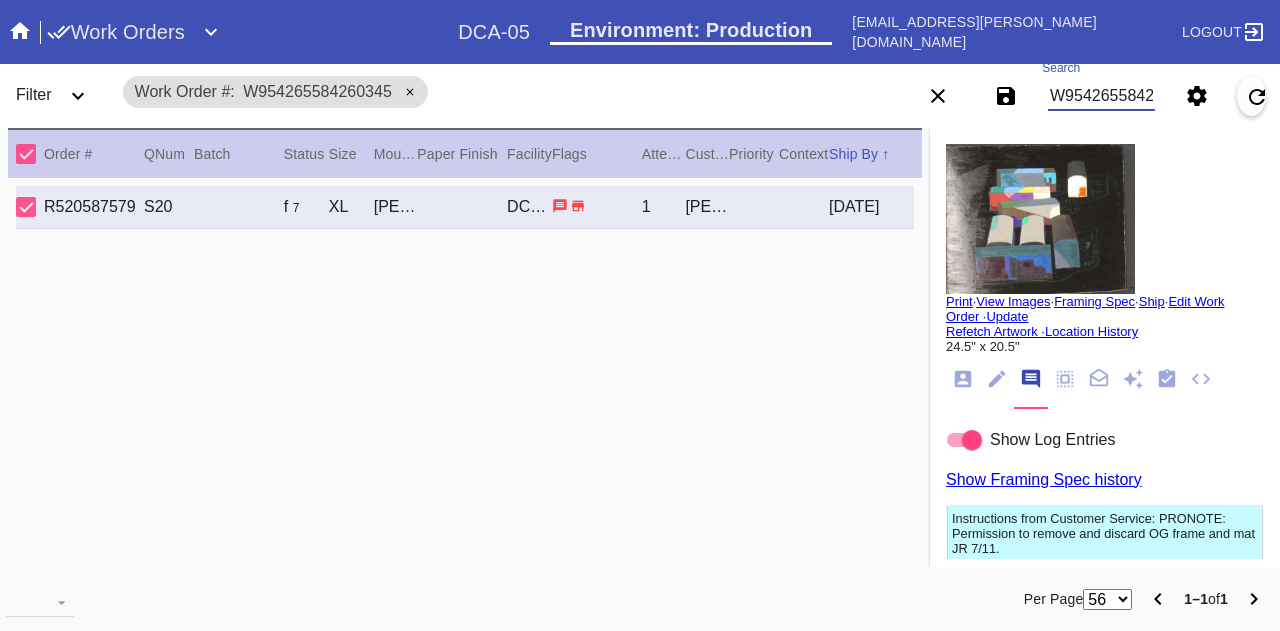 click on "W954265584260345" at bounding box center [1101, 96] 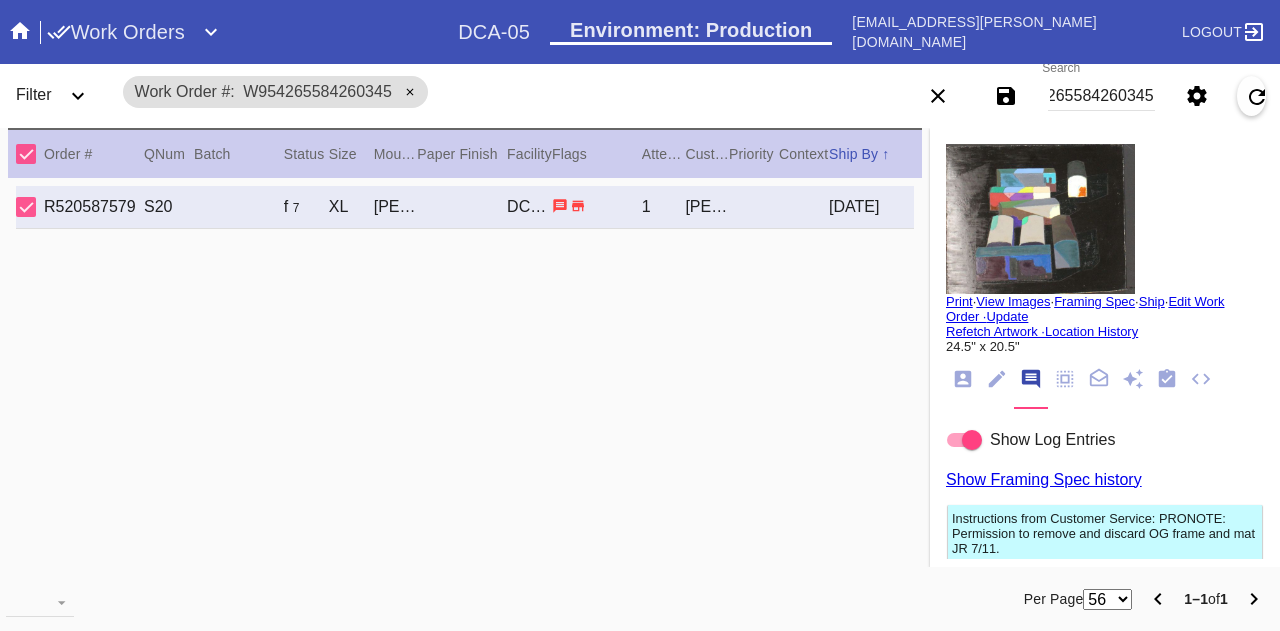 scroll, scrollTop: 0, scrollLeft: 0, axis: both 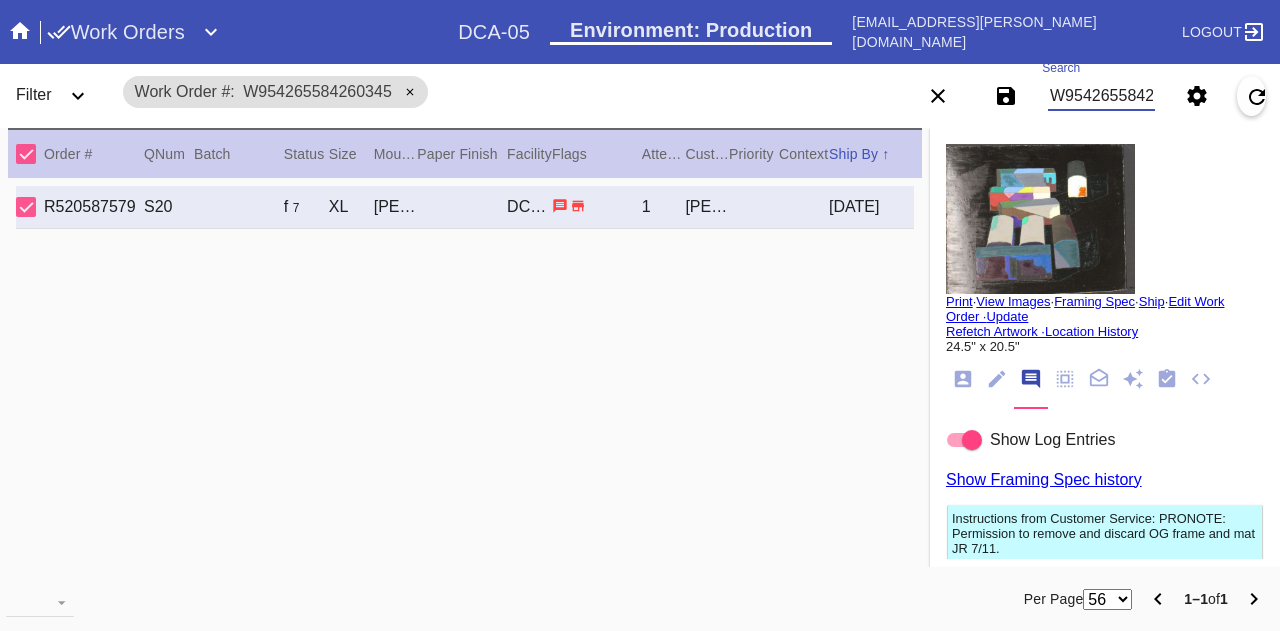 click on "W954265584260345" at bounding box center [1101, 96] 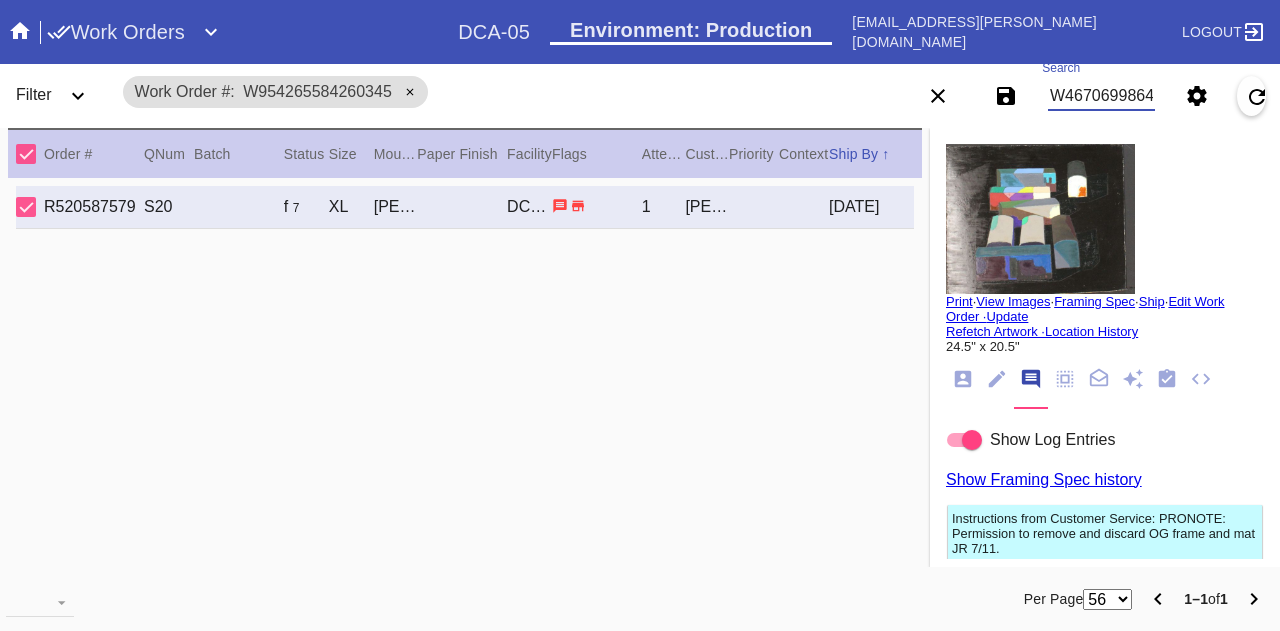 scroll, scrollTop: 0, scrollLeft: 45, axis: horizontal 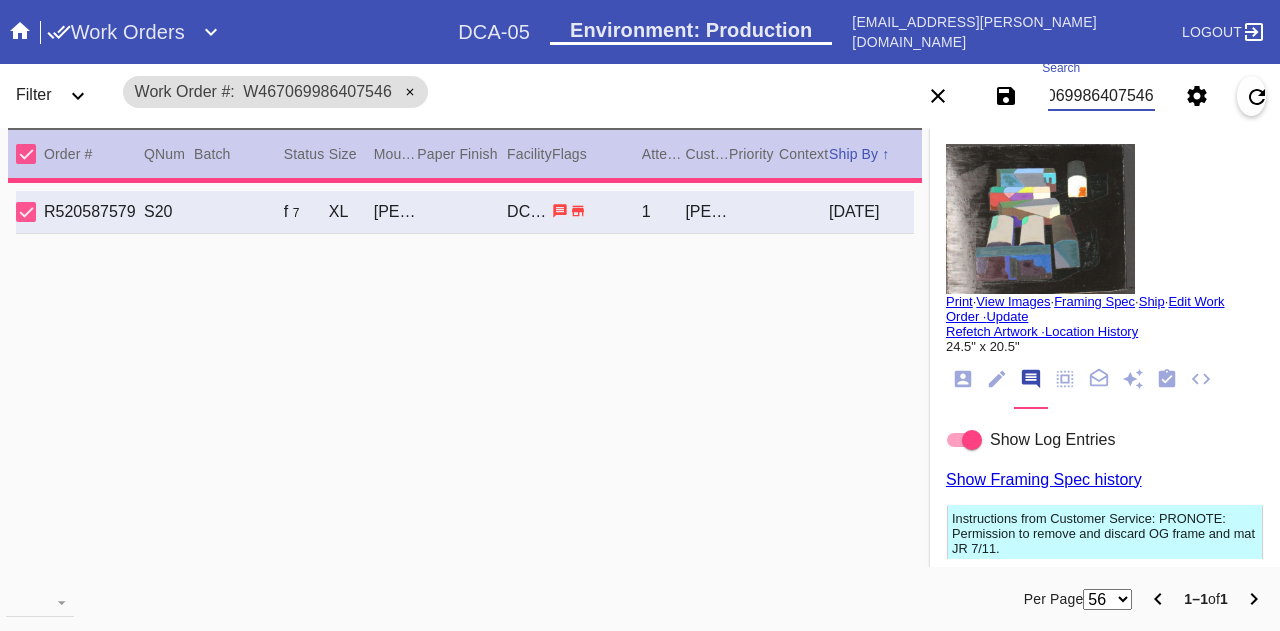 type on "3.0" 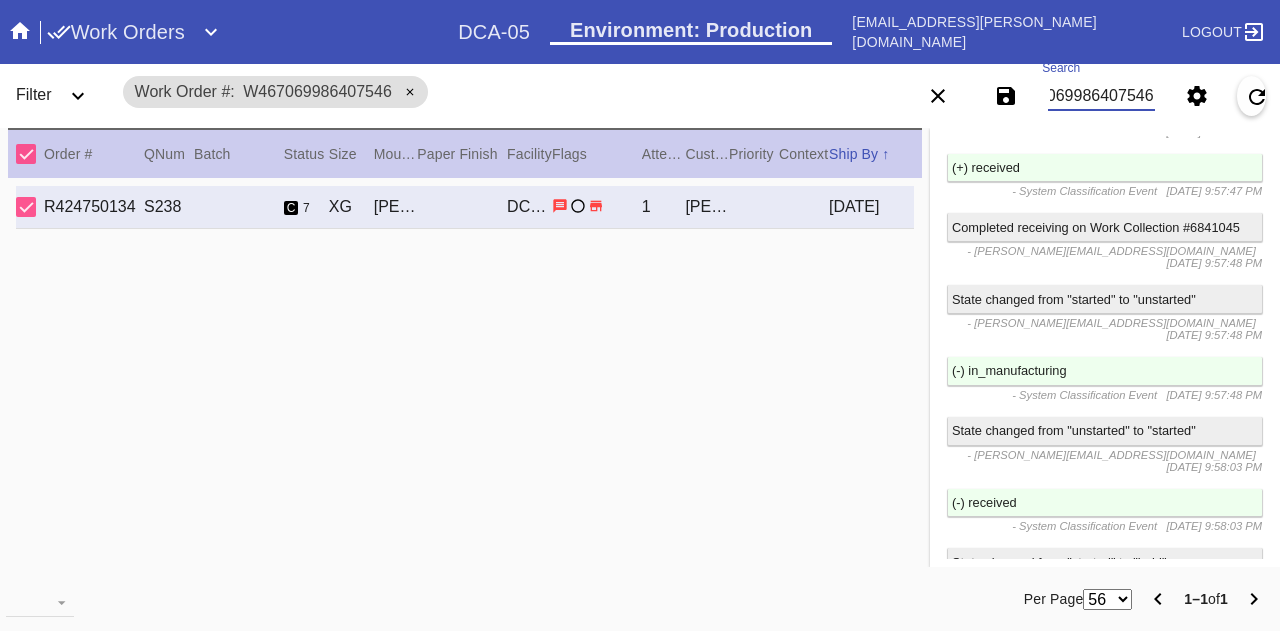 scroll, scrollTop: 5288, scrollLeft: 0, axis: vertical 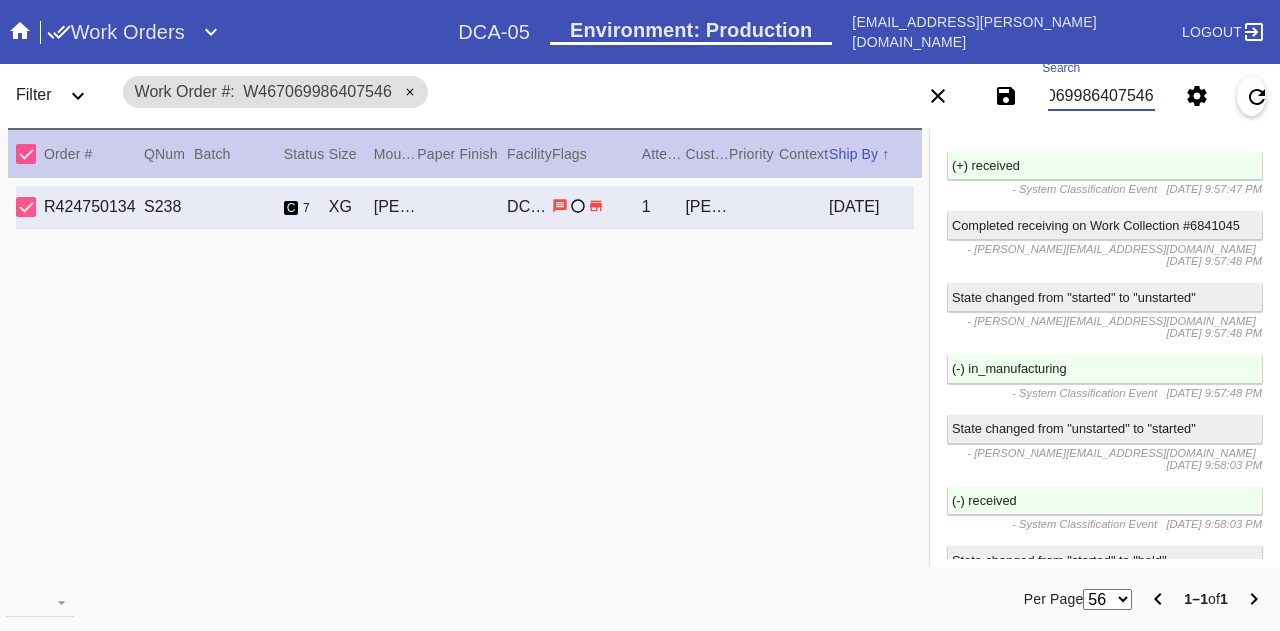 type on "W467069986407546" 